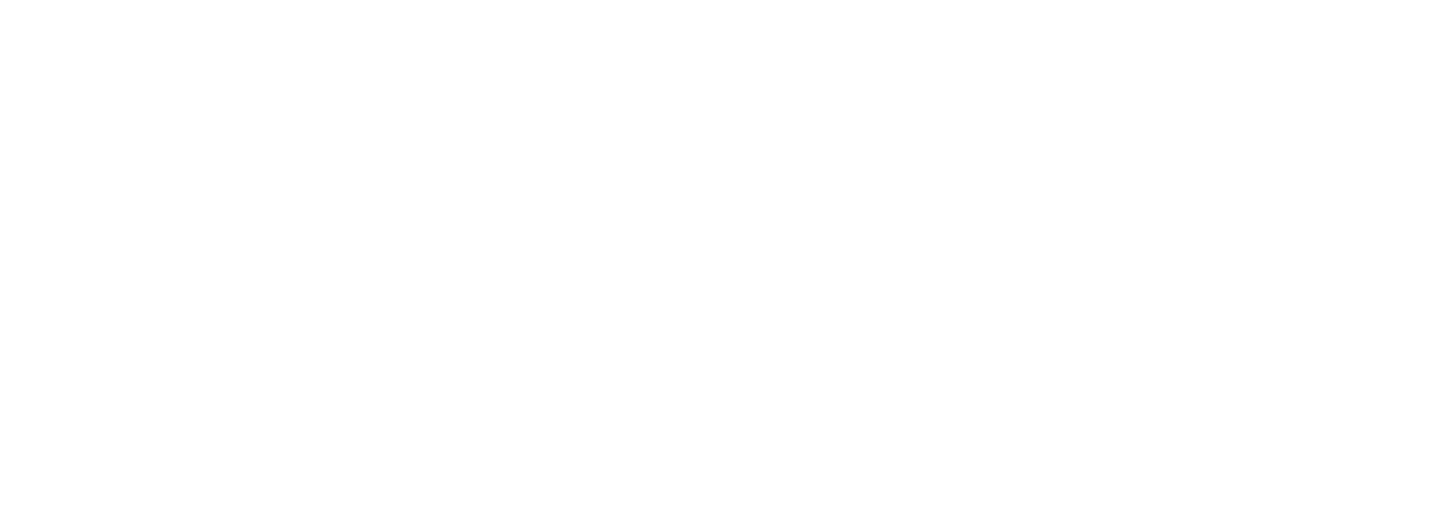 scroll, scrollTop: 0, scrollLeft: 0, axis: both 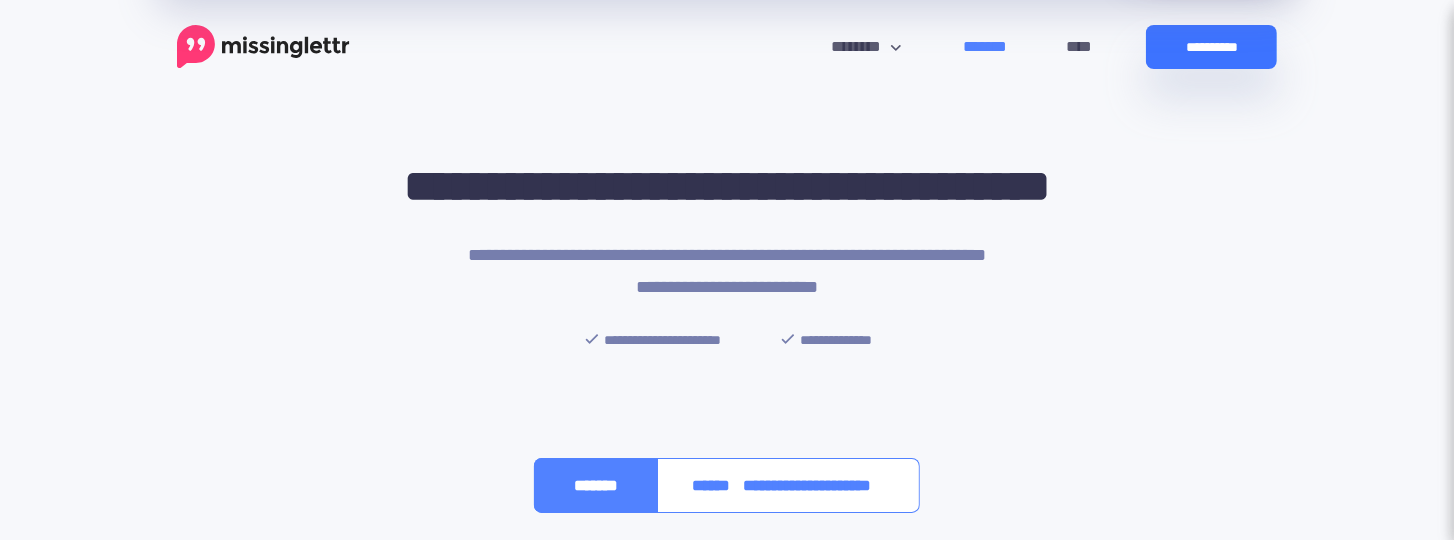 click on "**********" at bounding box center [1211, 47] 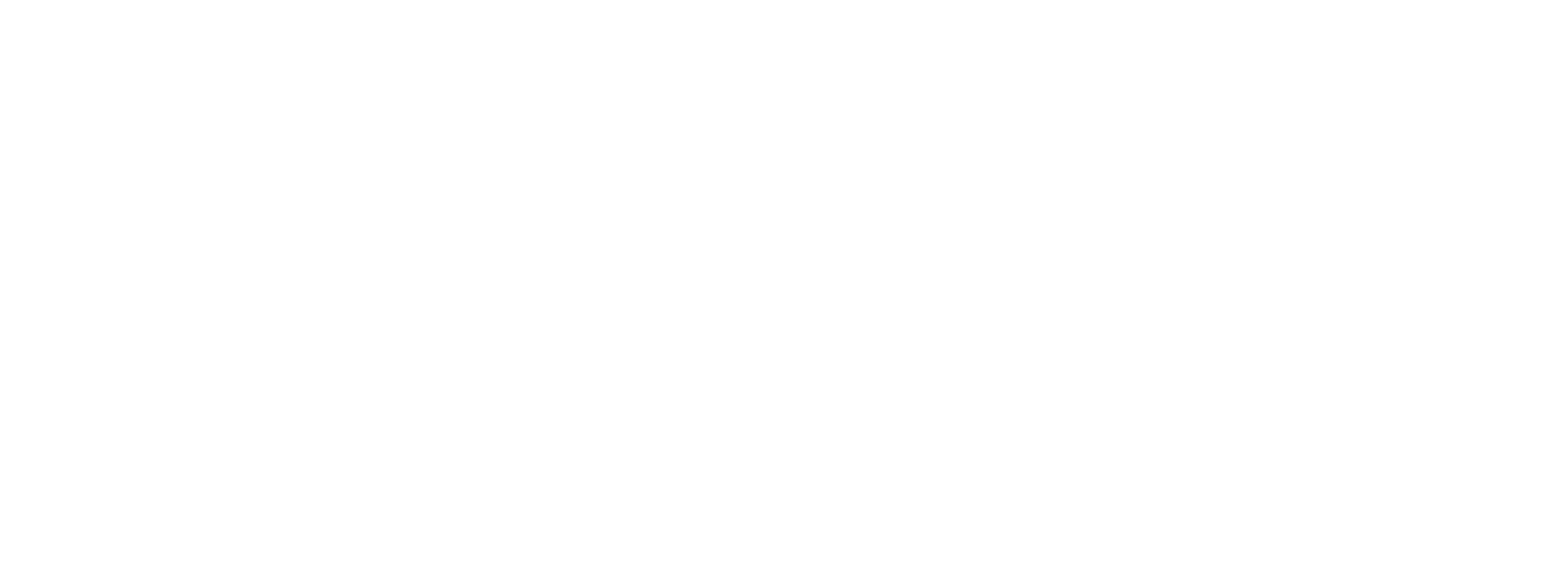 scroll, scrollTop: 211, scrollLeft: 0, axis: vertical 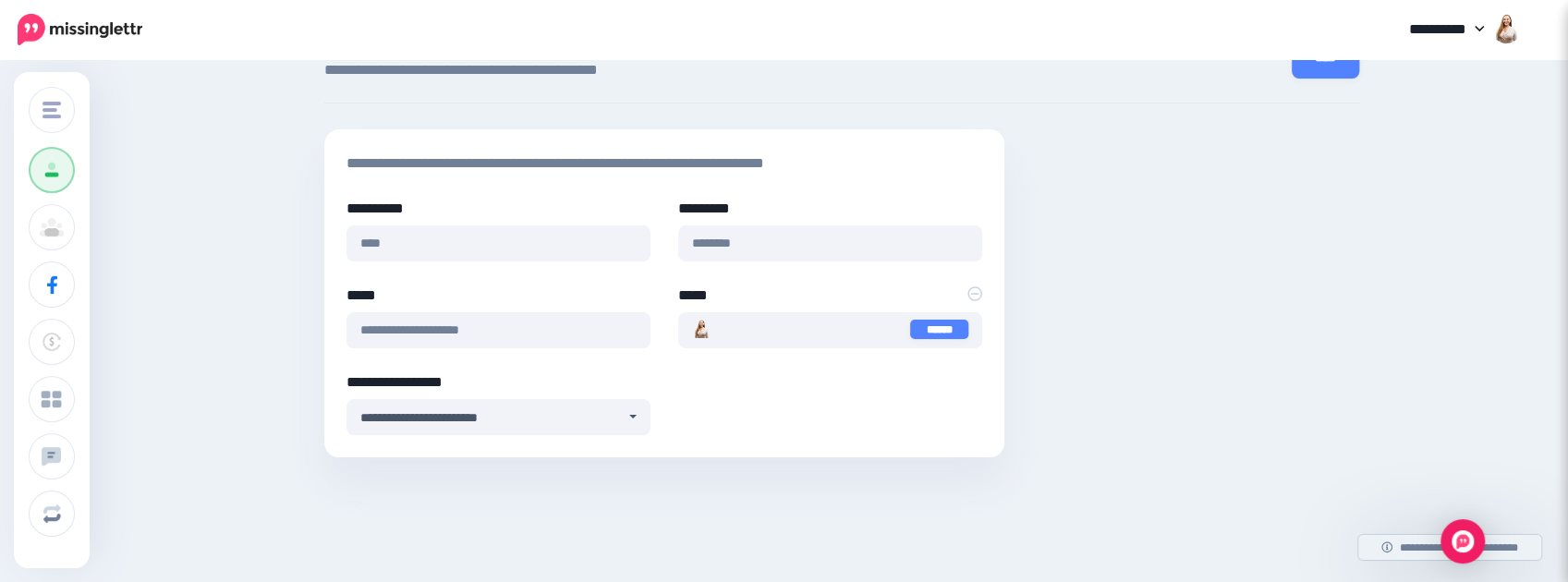 click at bounding box center (79, 30) 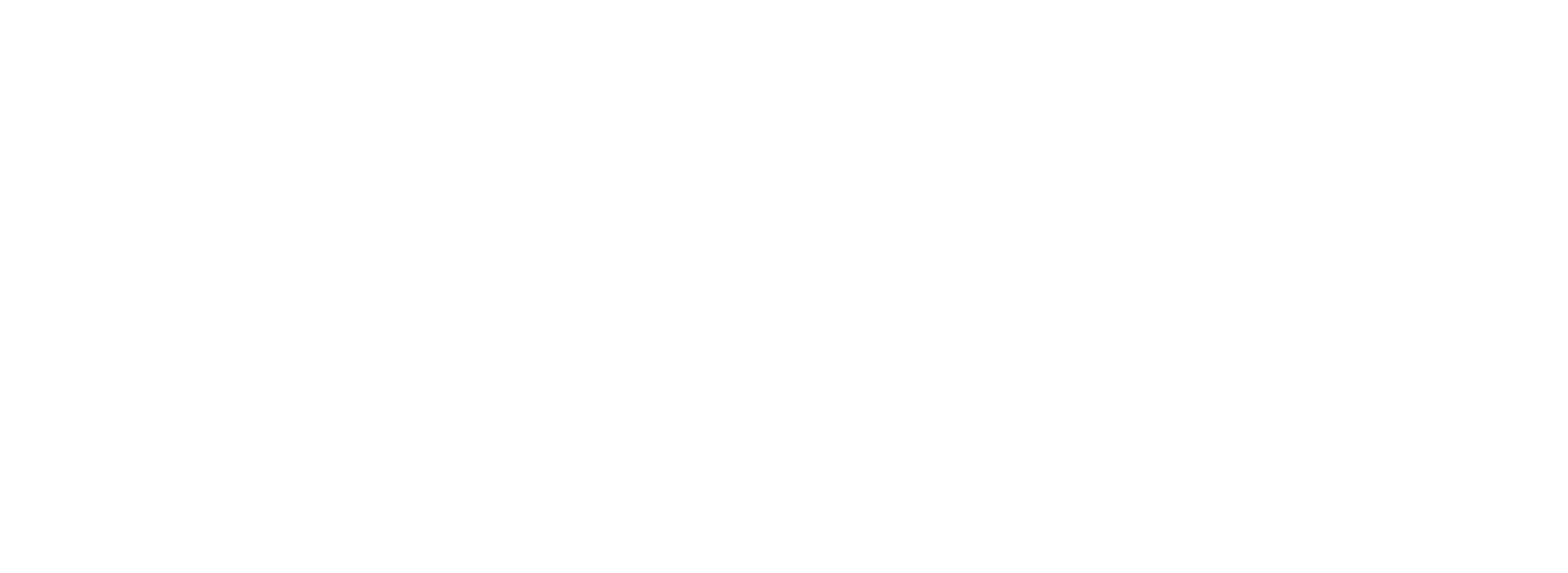 scroll, scrollTop: 0, scrollLeft: 0, axis: both 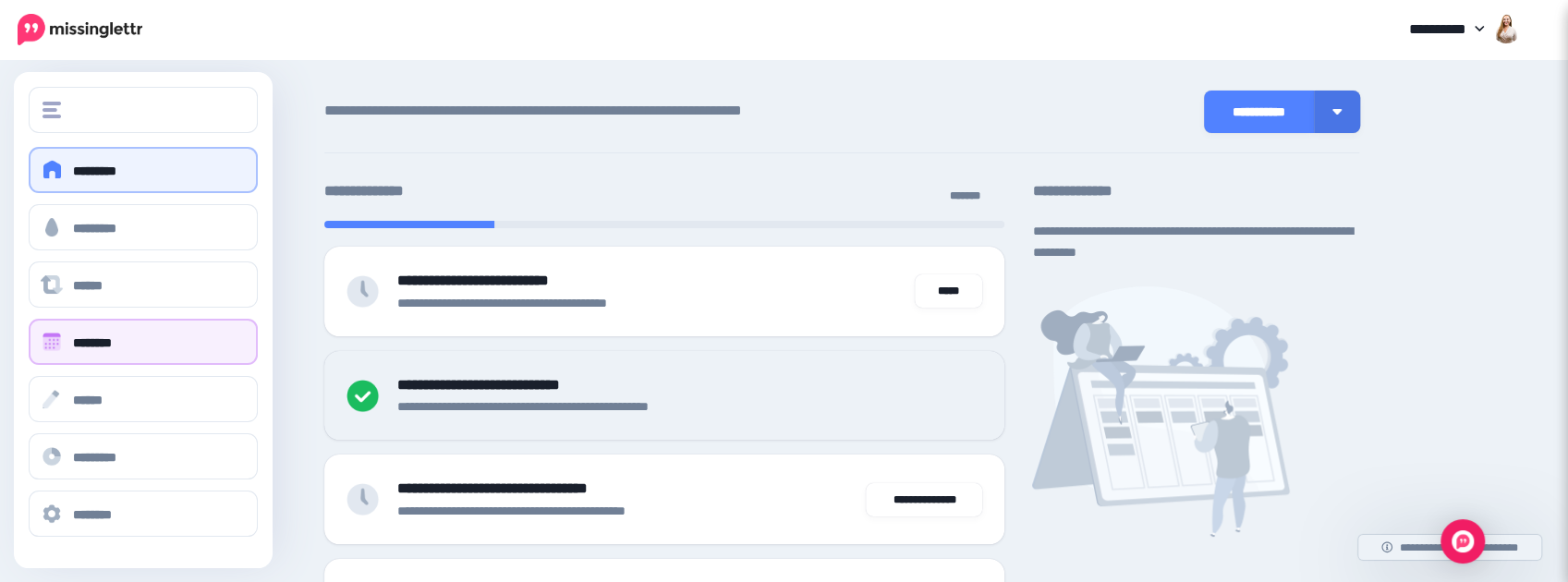 click on "********" at bounding box center [92, 343] 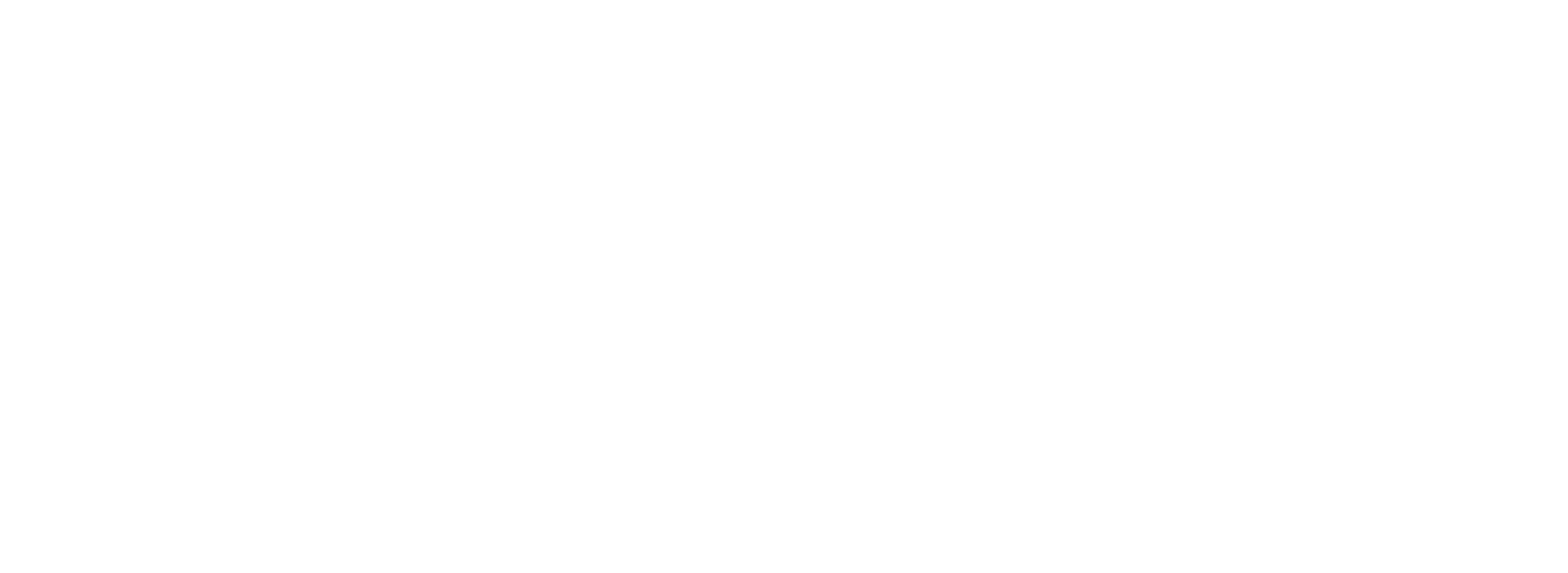 scroll, scrollTop: 0, scrollLeft: 0, axis: both 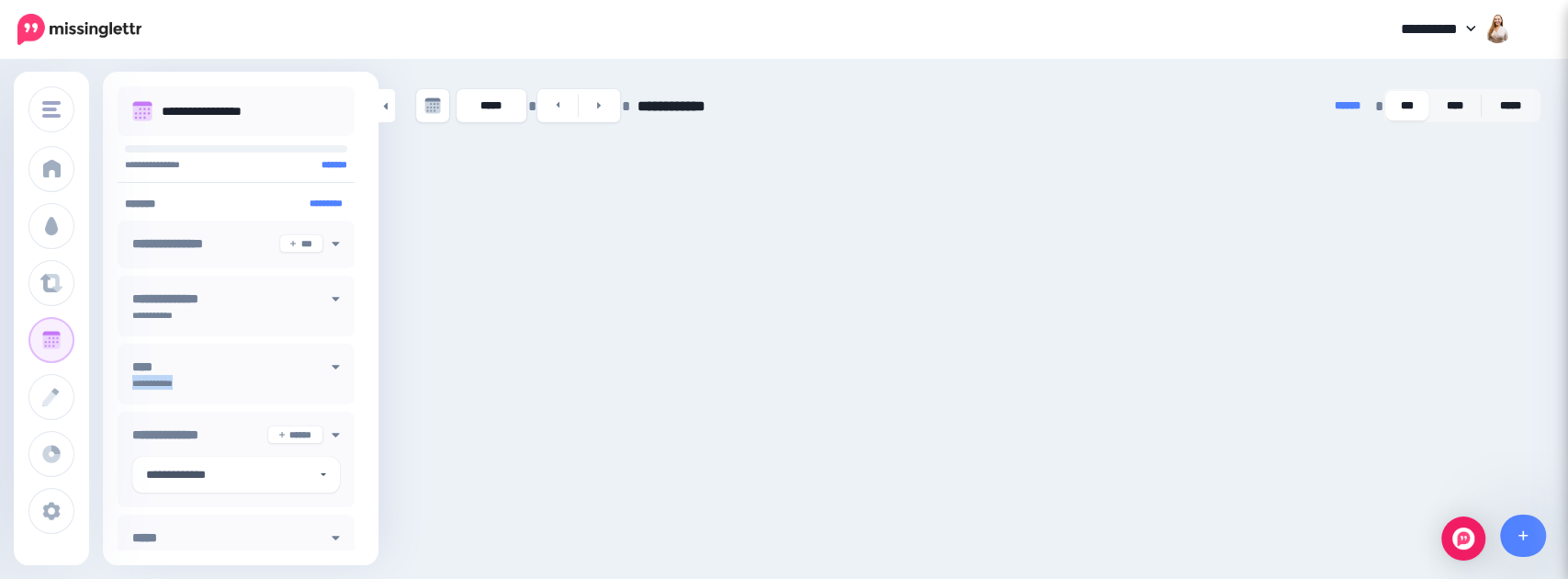 drag, startPoint x: 367, startPoint y: 356, endPoint x: 367, endPoint y: 397, distance: 41 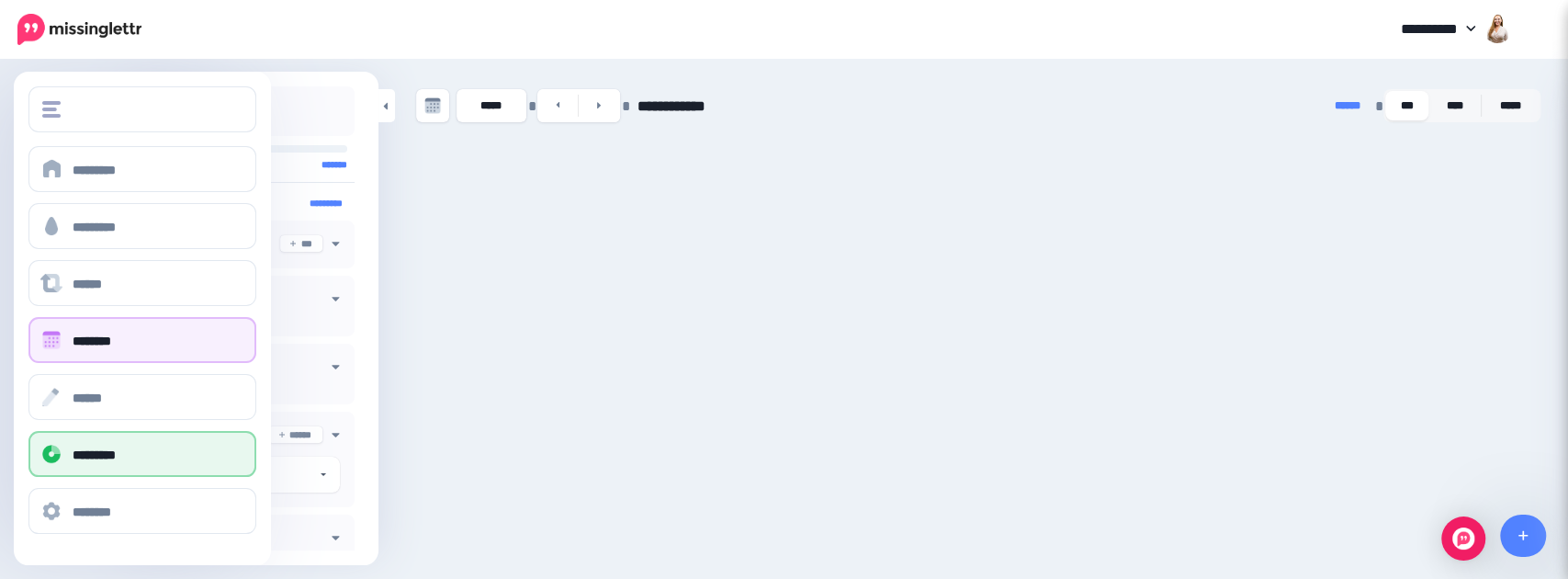 click on "*********" at bounding box center [94, 455] 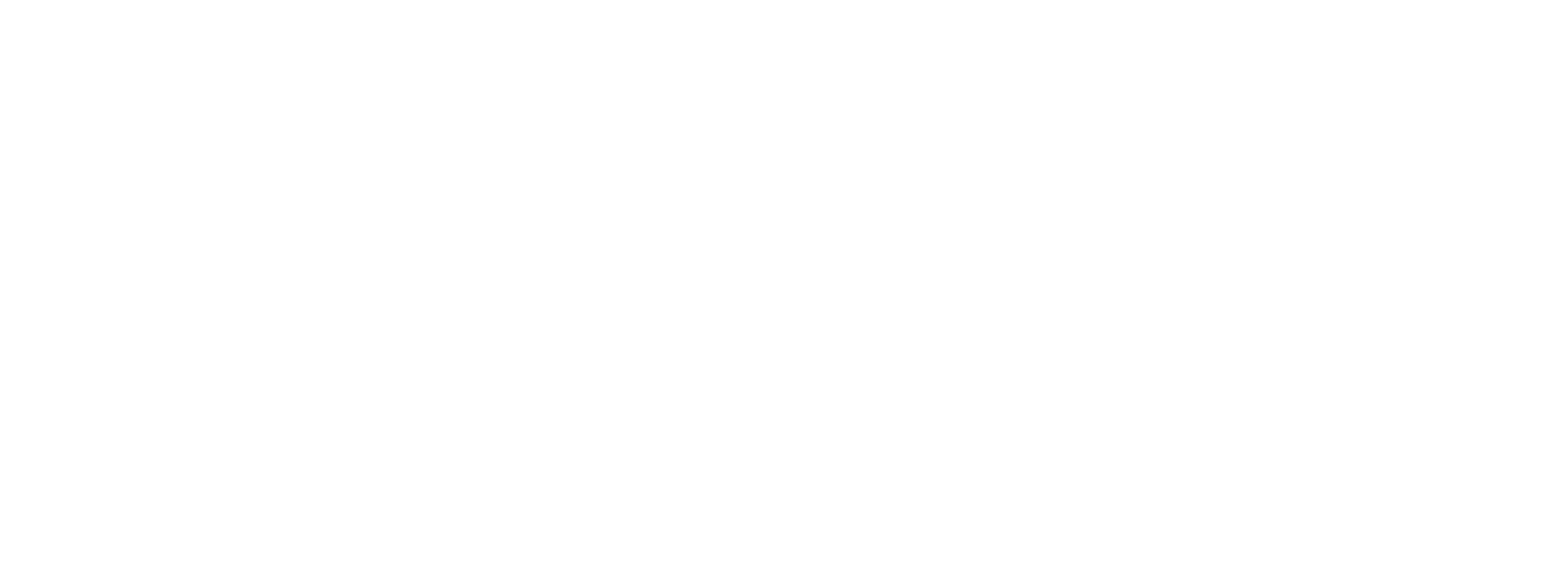 scroll, scrollTop: 0, scrollLeft: 0, axis: both 